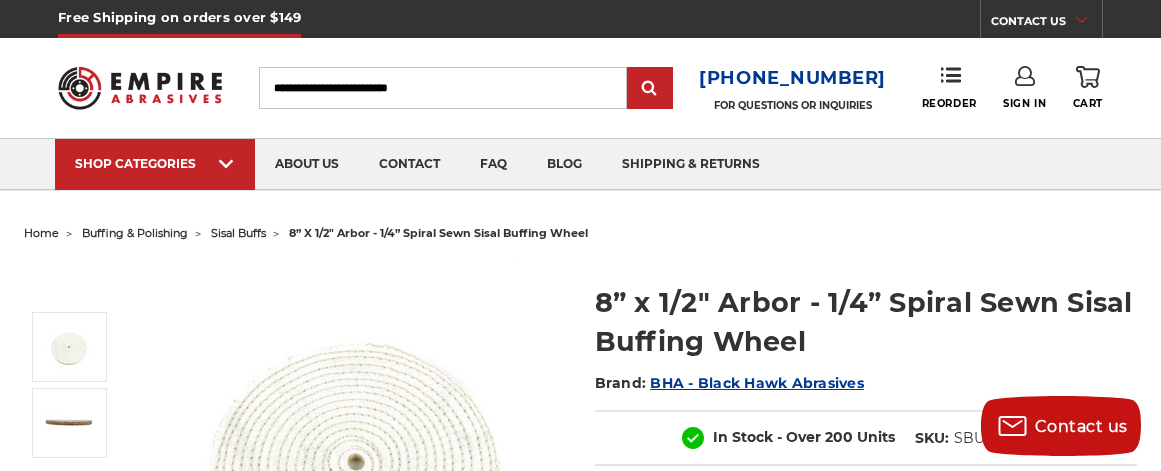 scroll, scrollTop: 0, scrollLeft: 0, axis: both 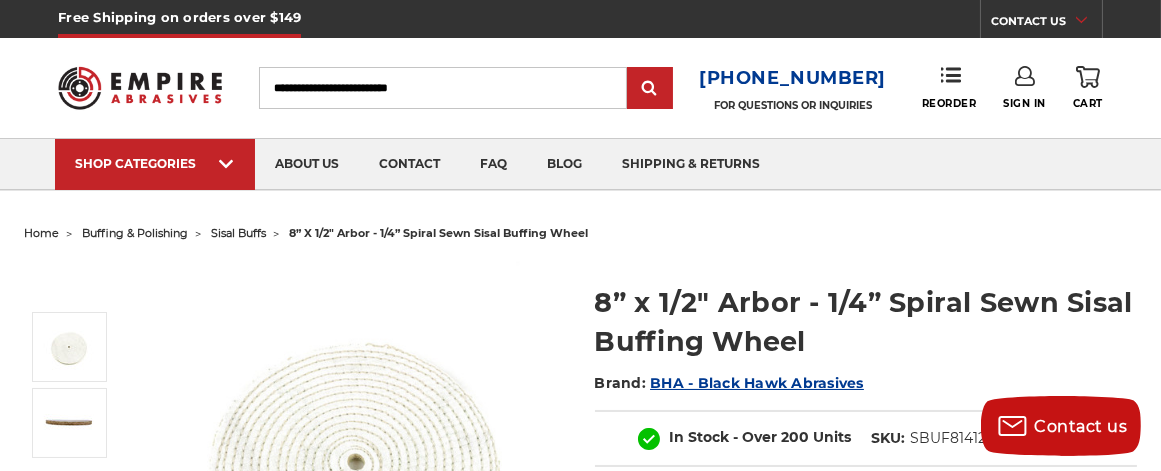 click on "Search" at bounding box center (443, 88) 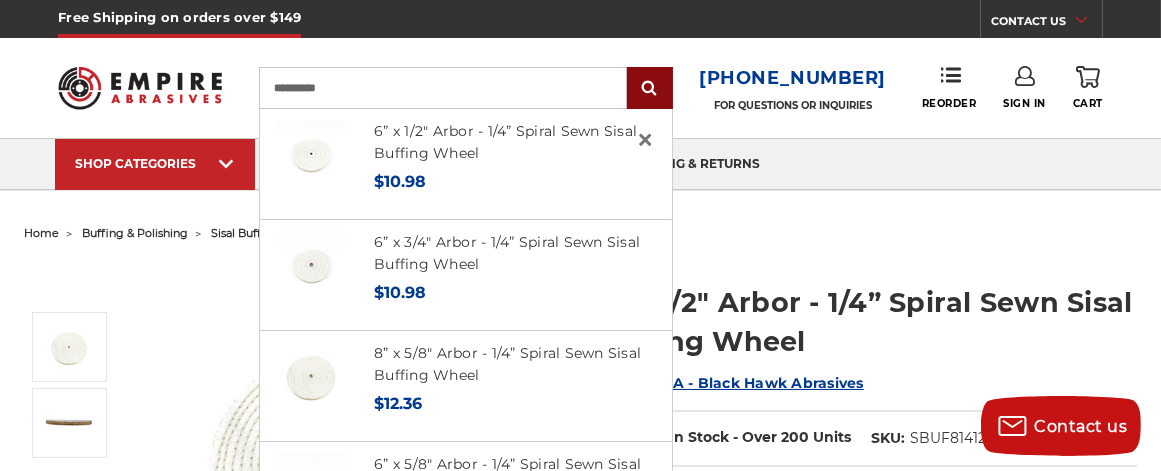 type on "**********" 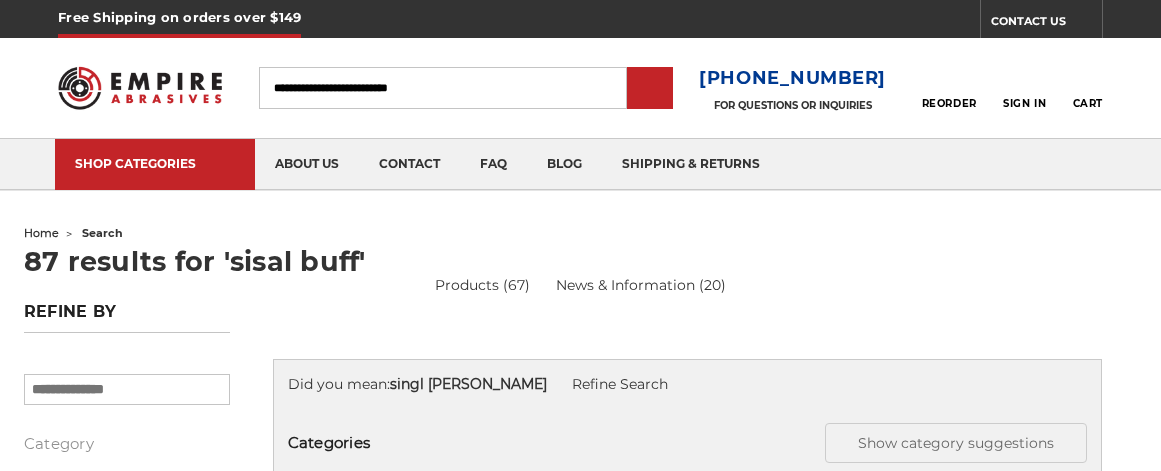 scroll, scrollTop: 0, scrollLeft: 0, axis: both 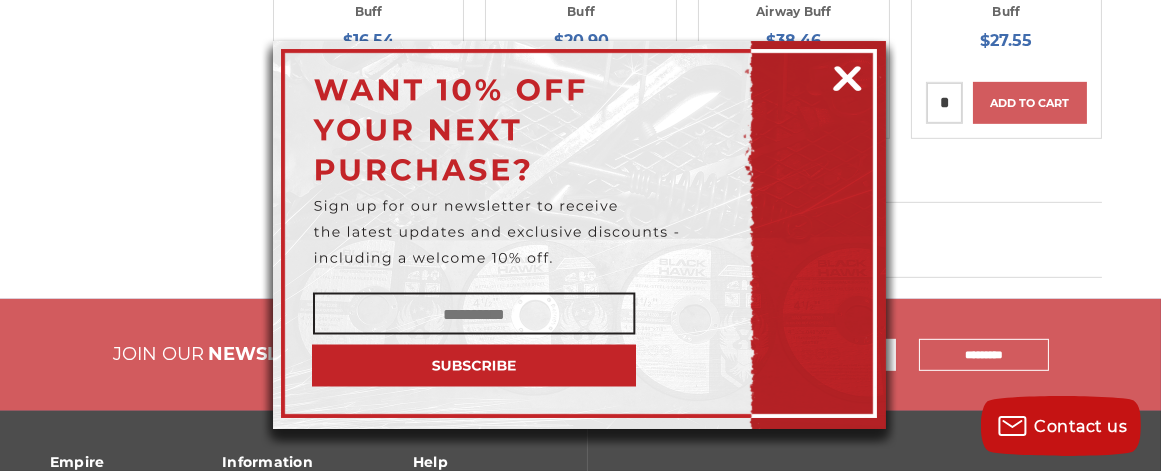 click at bounding box center [847, 75] 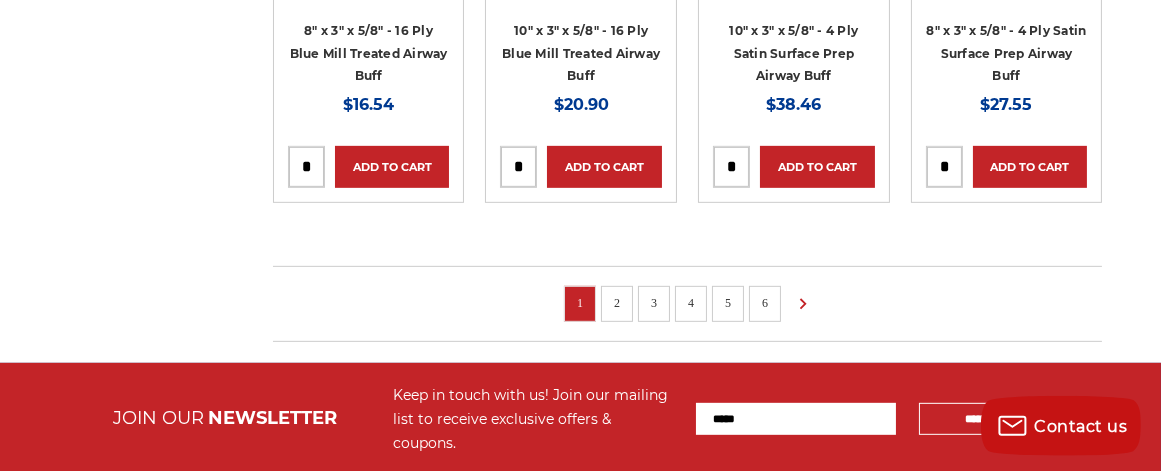 scroll, scrollTop: 1713, scrollLeft: 0, axis: vertical 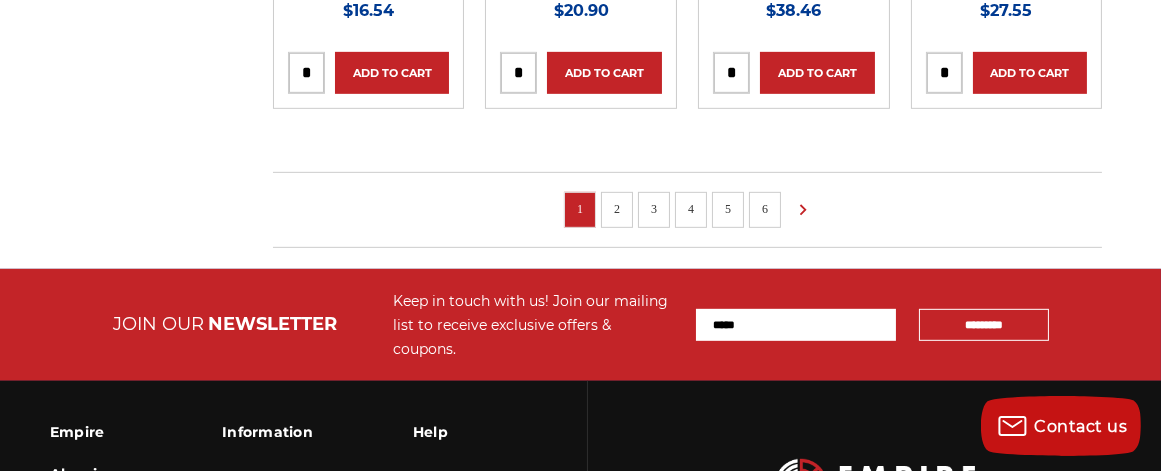 click on "2" at bounding box center [617, 210] 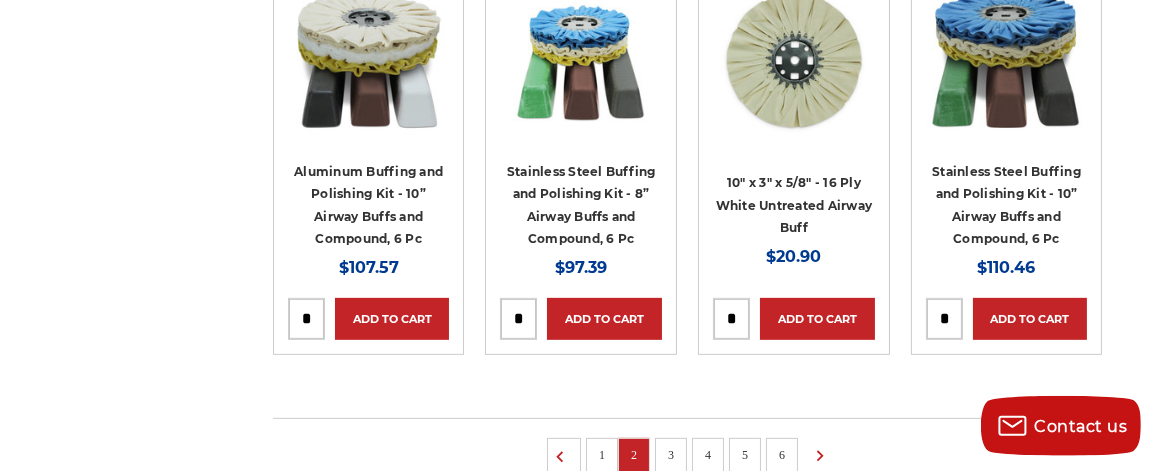 scroll, scrollTop: 1713, scrollLeft: 0, axis: vertical 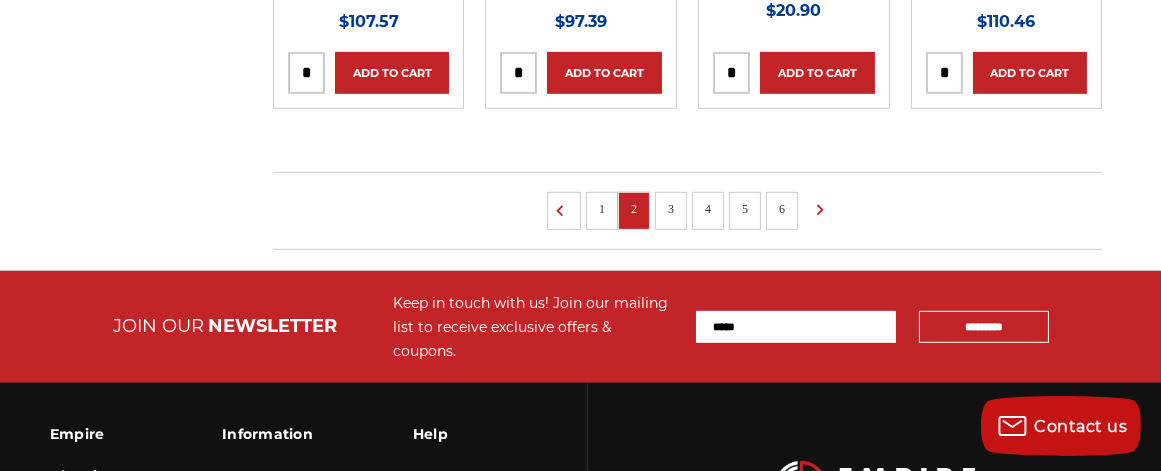 click on "3" at bounding box center [671, 209] 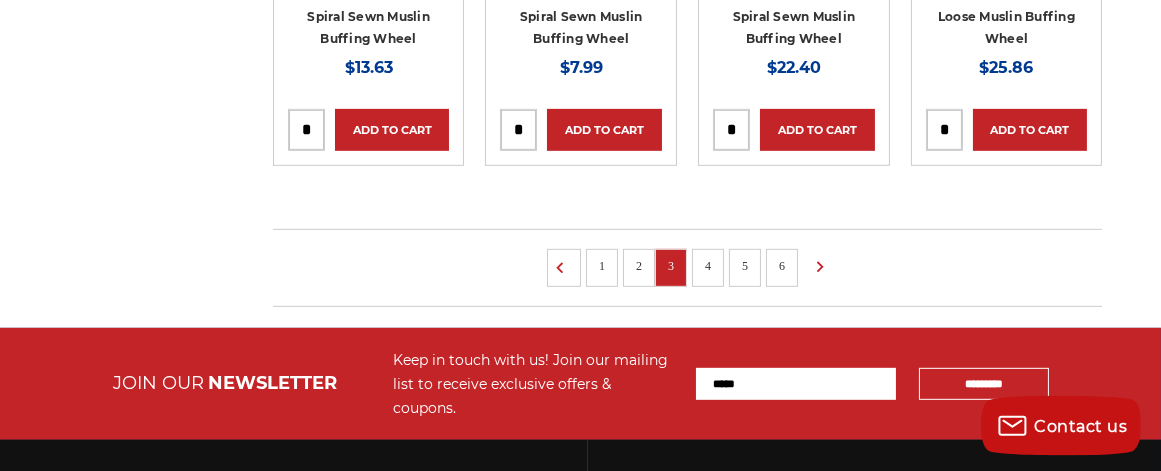 scroll, scrollTop: 1713, scrollLeft: 0, axis: vertical 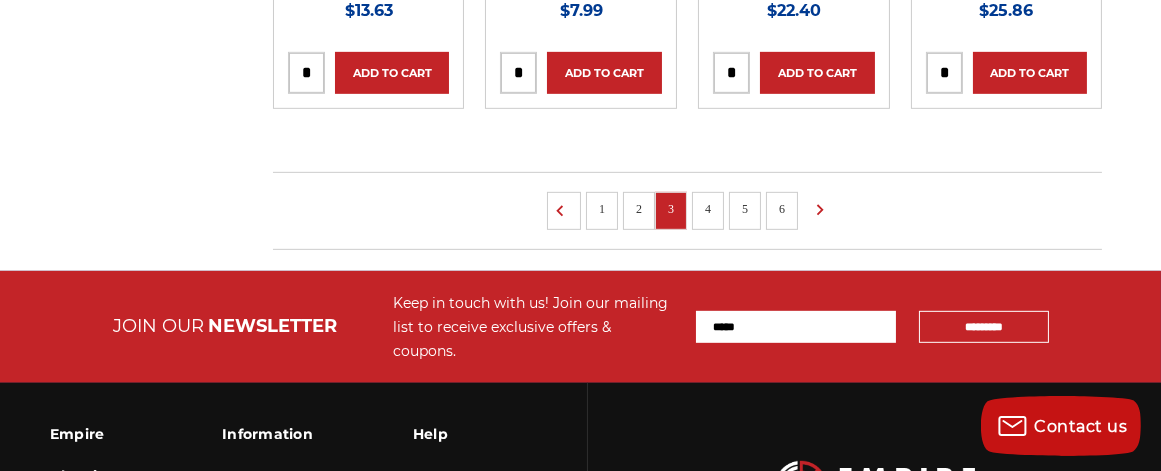 click on "4" at bounding box center [708, 209] 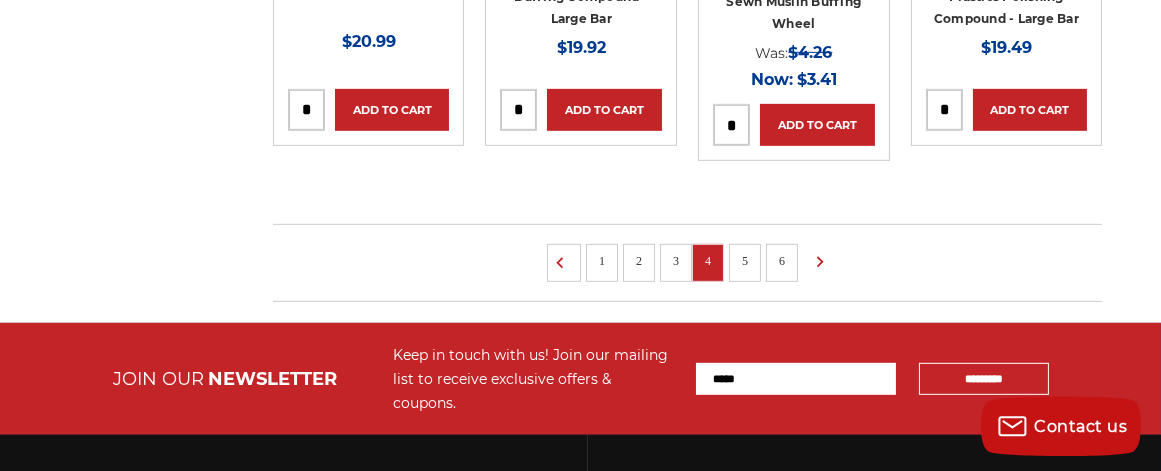 scroll, scrollTop: 1713, scrollLeft: 0, axis: vertical 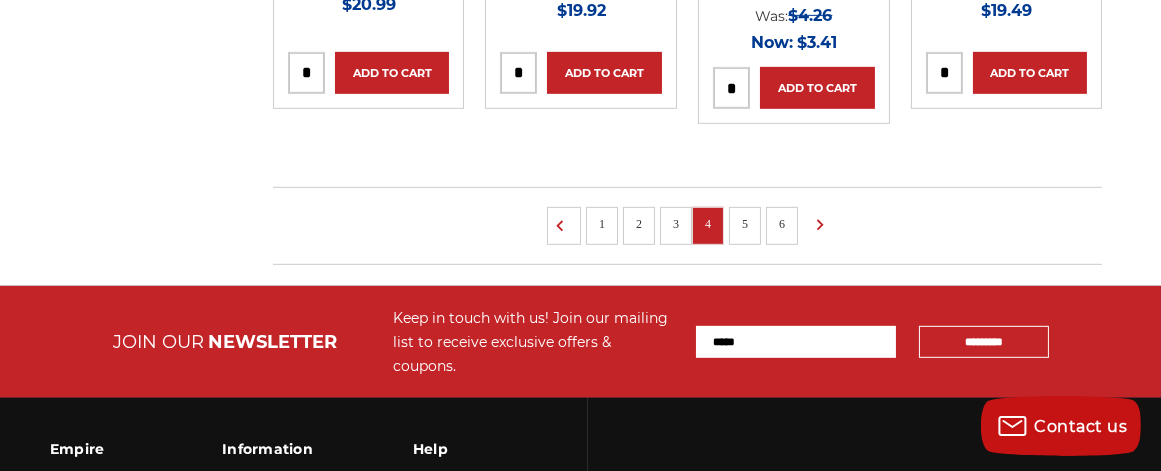 click on "5" at bounding box center [745, 224] 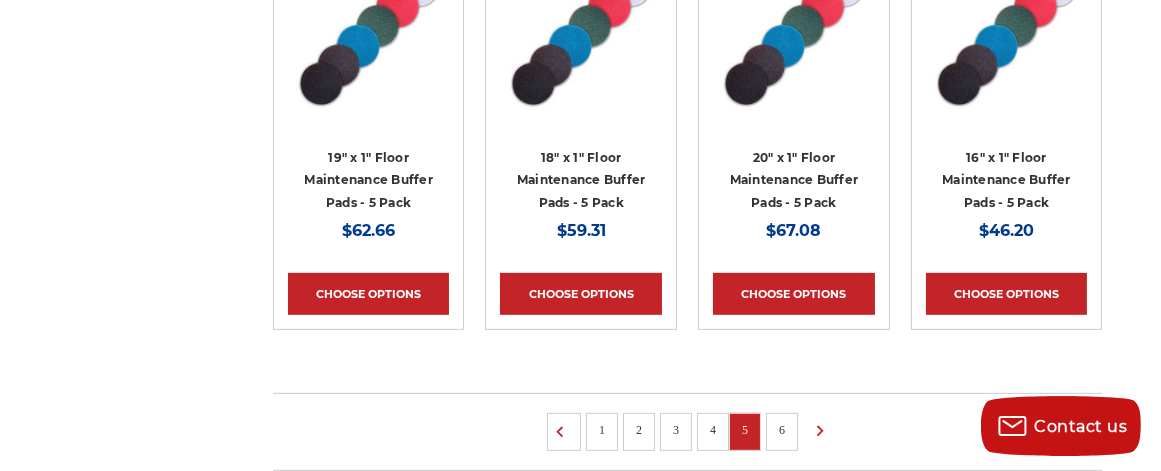 scroll, scrollTop: 1606, scrollLeft: 0, axis: vertical 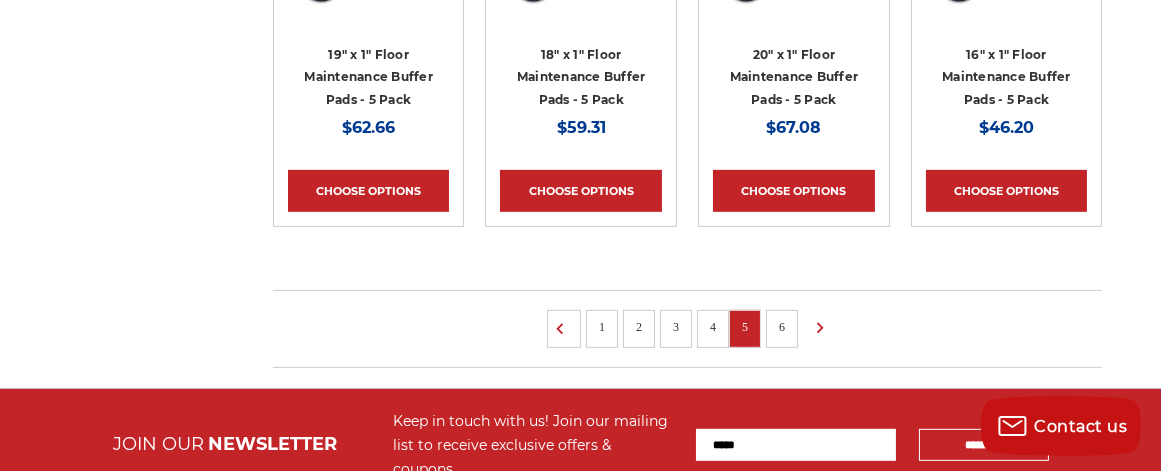 click on "6" at bounding box center [782, 327] 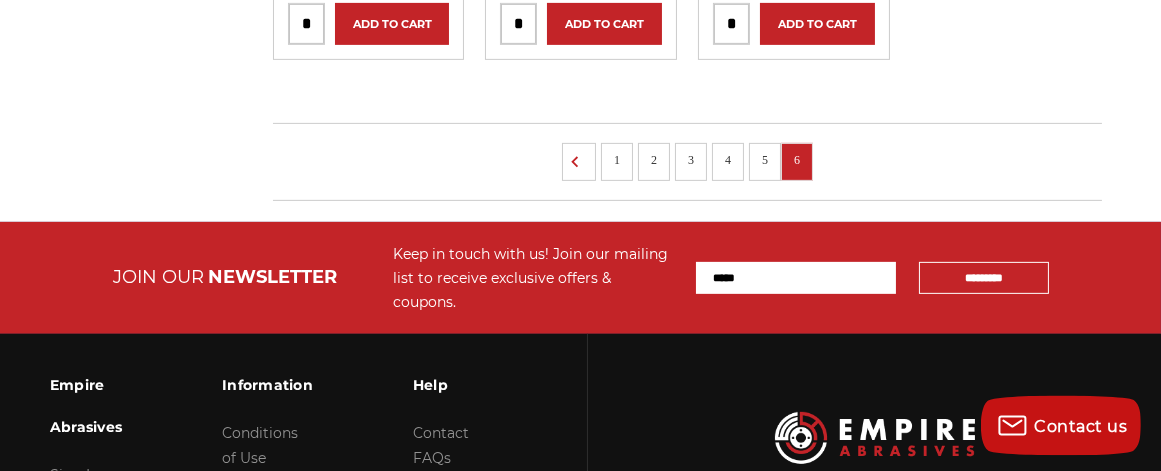 scroll, scrollTop: 1392, scrollLeft: 0, axis: vertical 